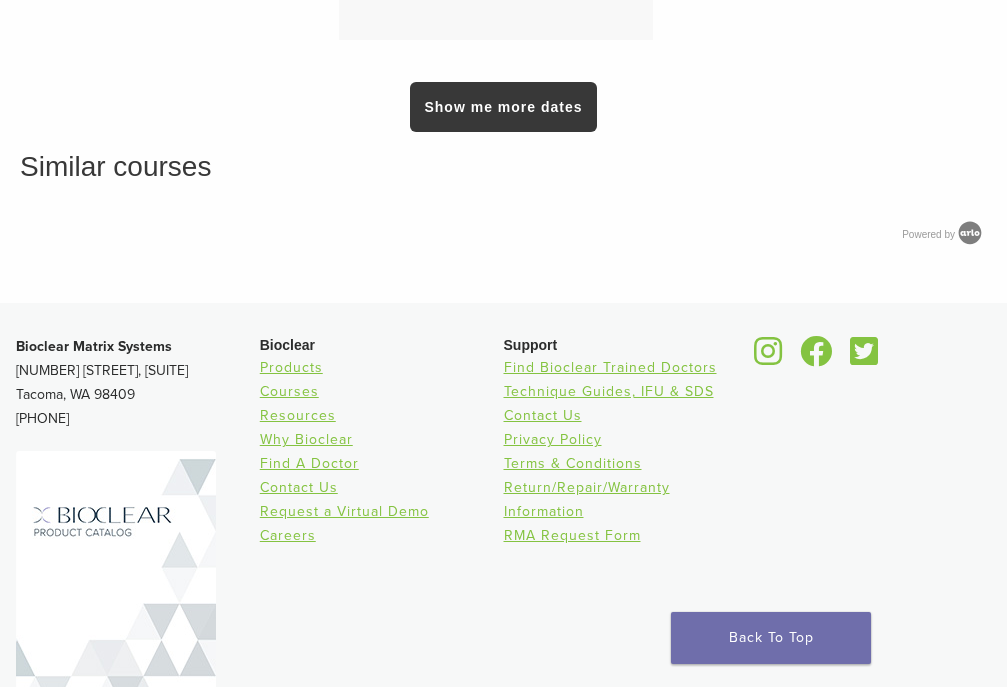 scroll, scrollTop: 2304, scrollLeft: 0, axis: vertical 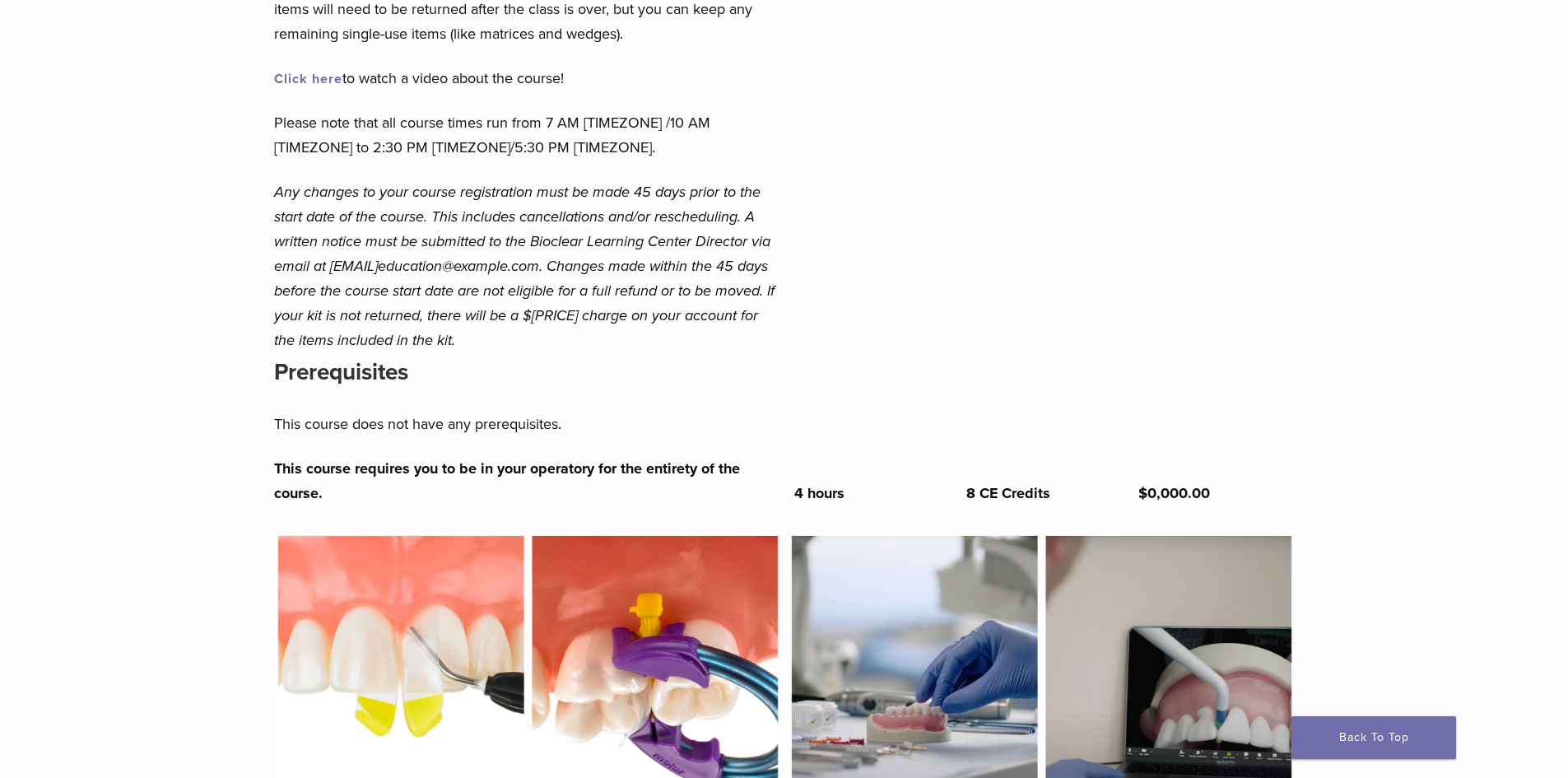 click on "Click here" at bounding box center [308, 79] 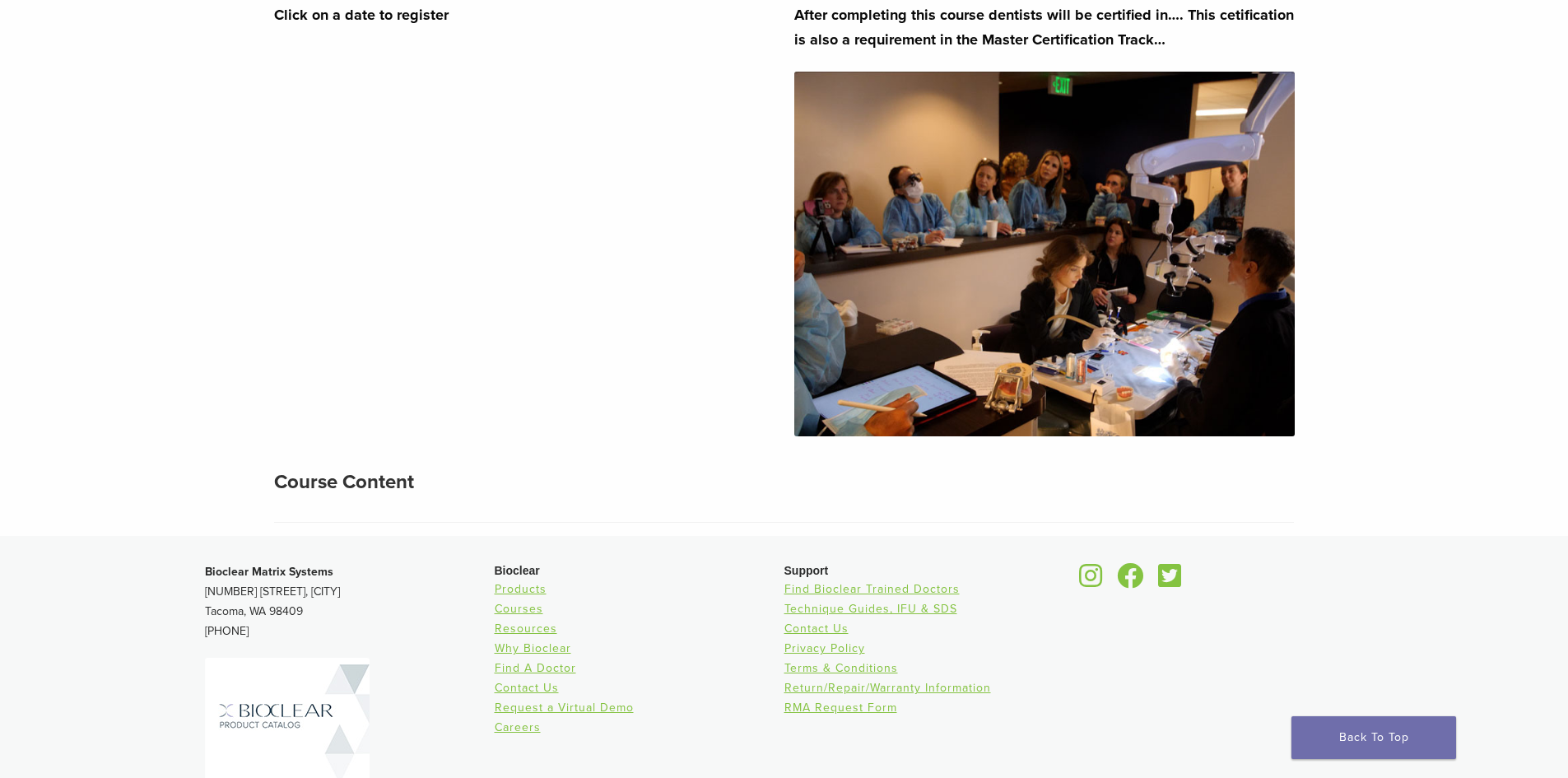 scroll, scrollTop: 1564, scrollLeft: 0, axis: vertical 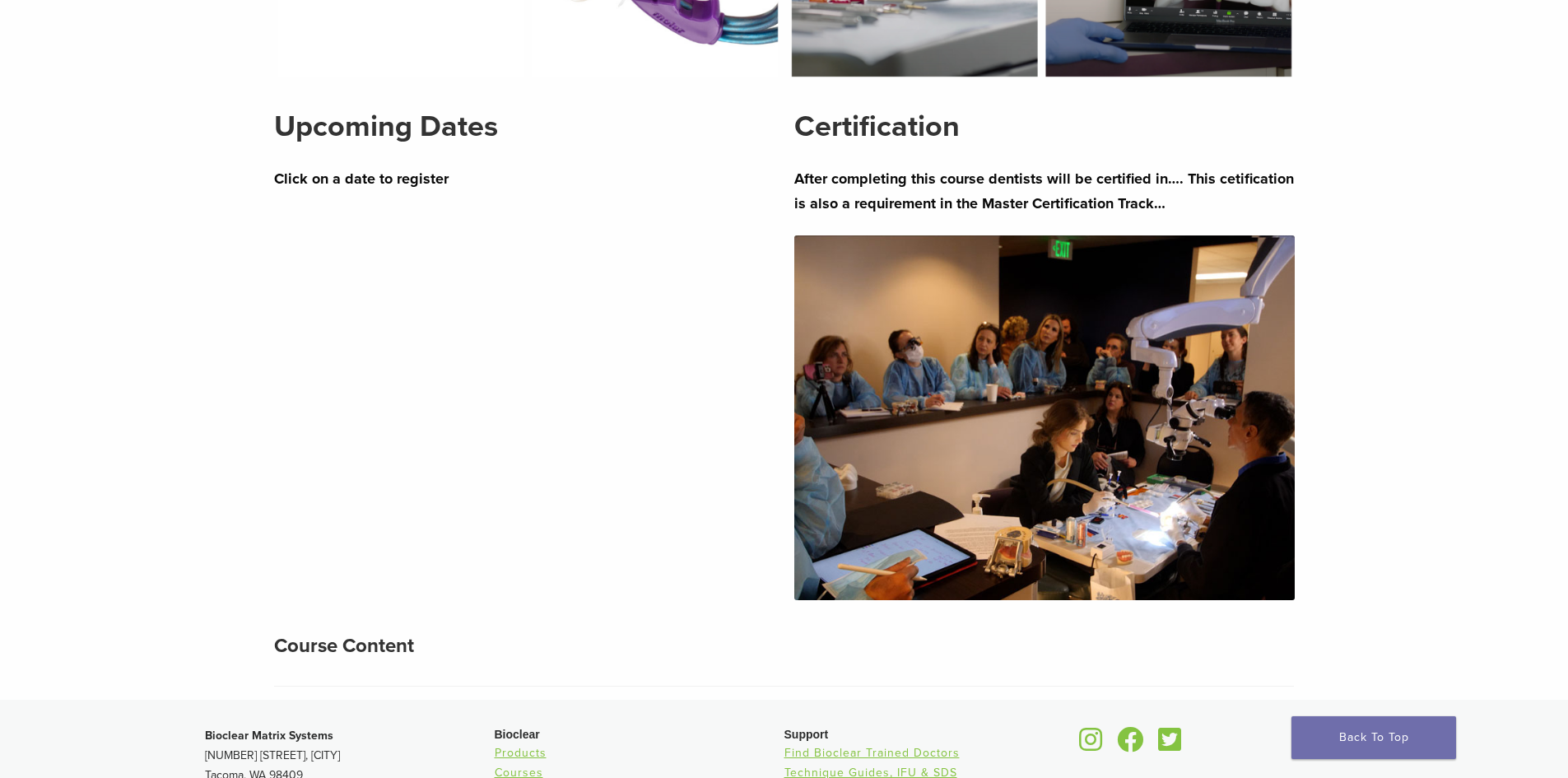 click on "Click on a date to register" at bounding box center (361, 179) 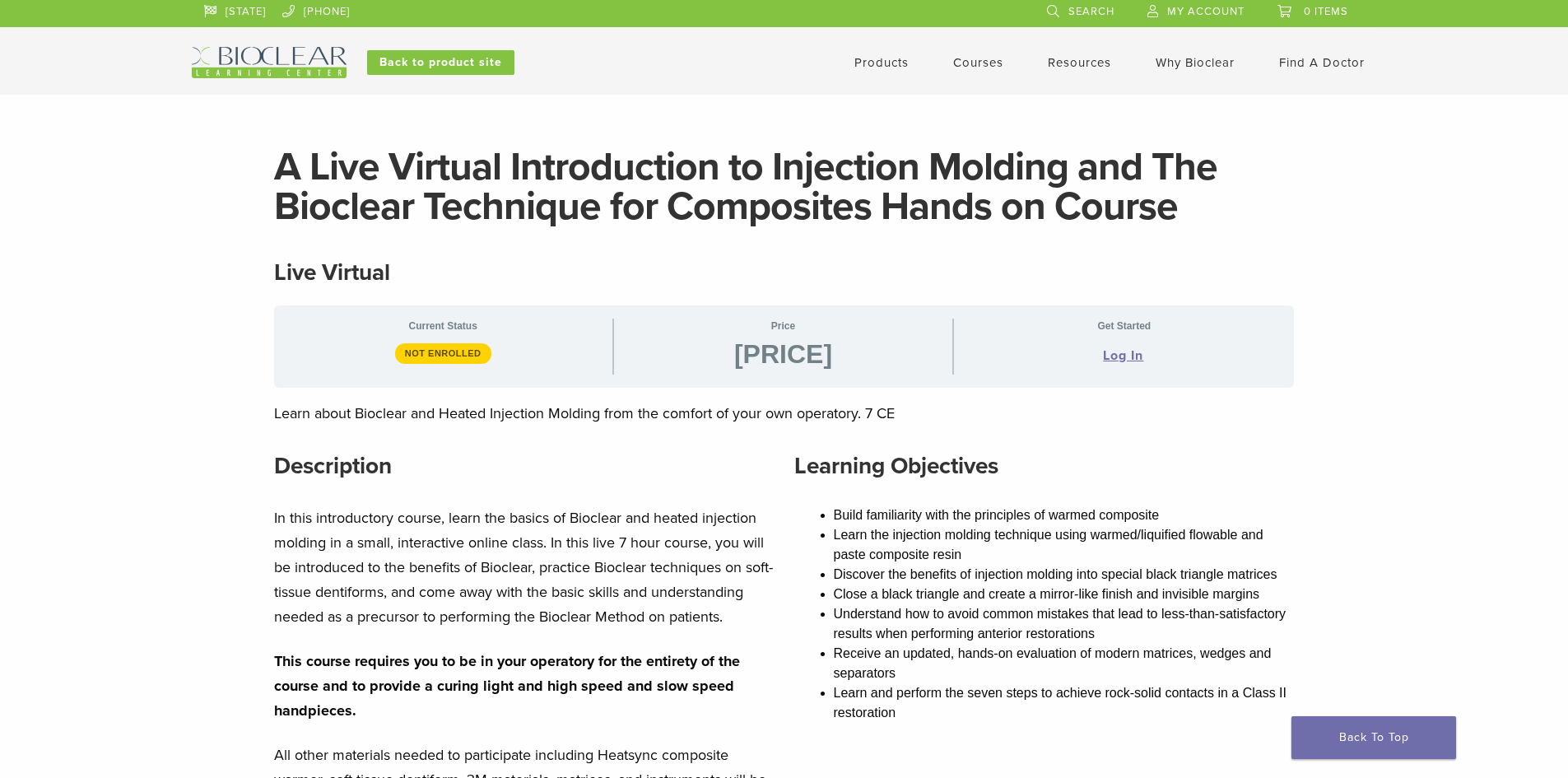 scroll, scrollTop: 0, scrollLeft: 0, axis: both 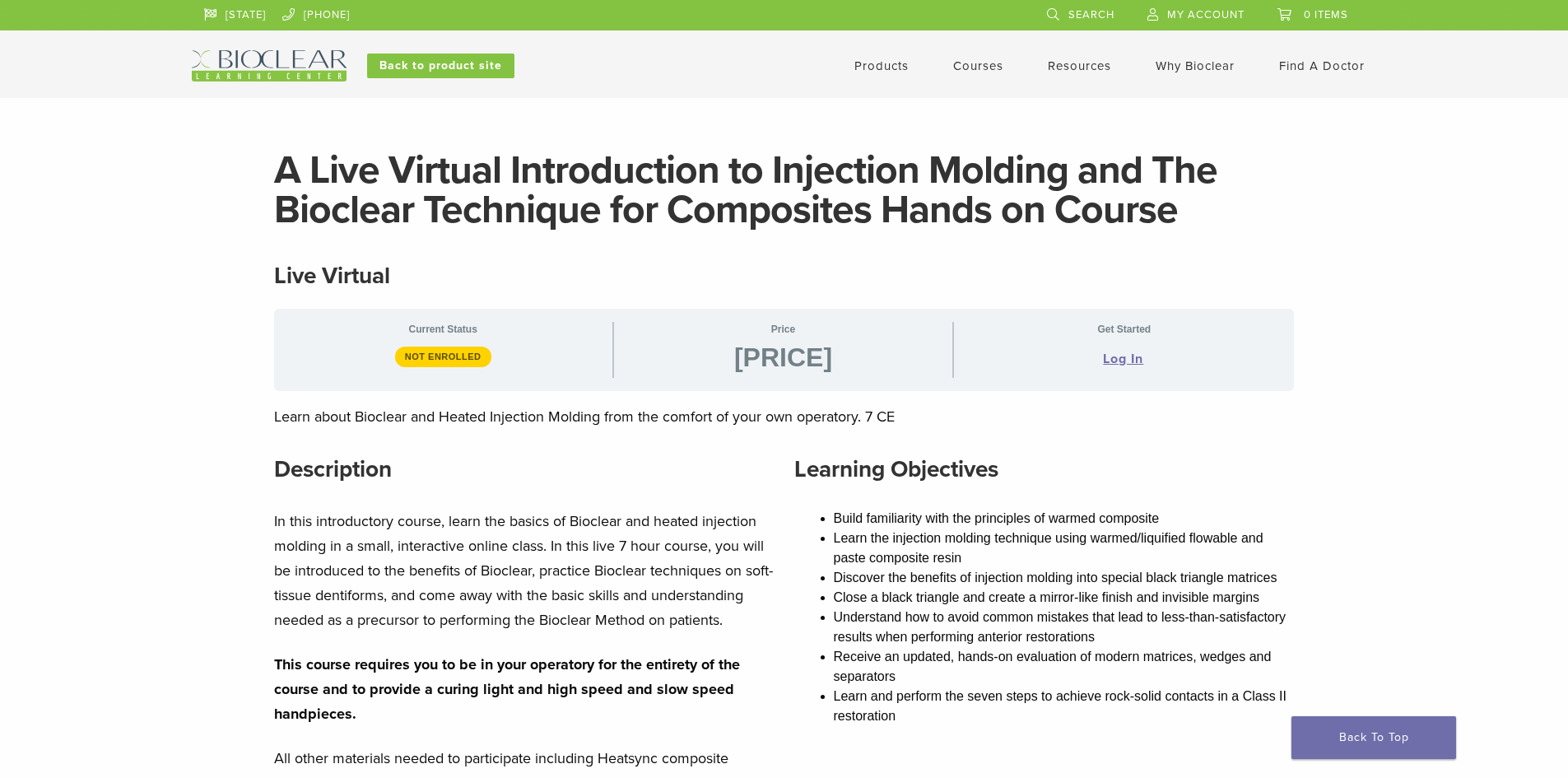 click on "Courses" at bounding box center (978, 66) 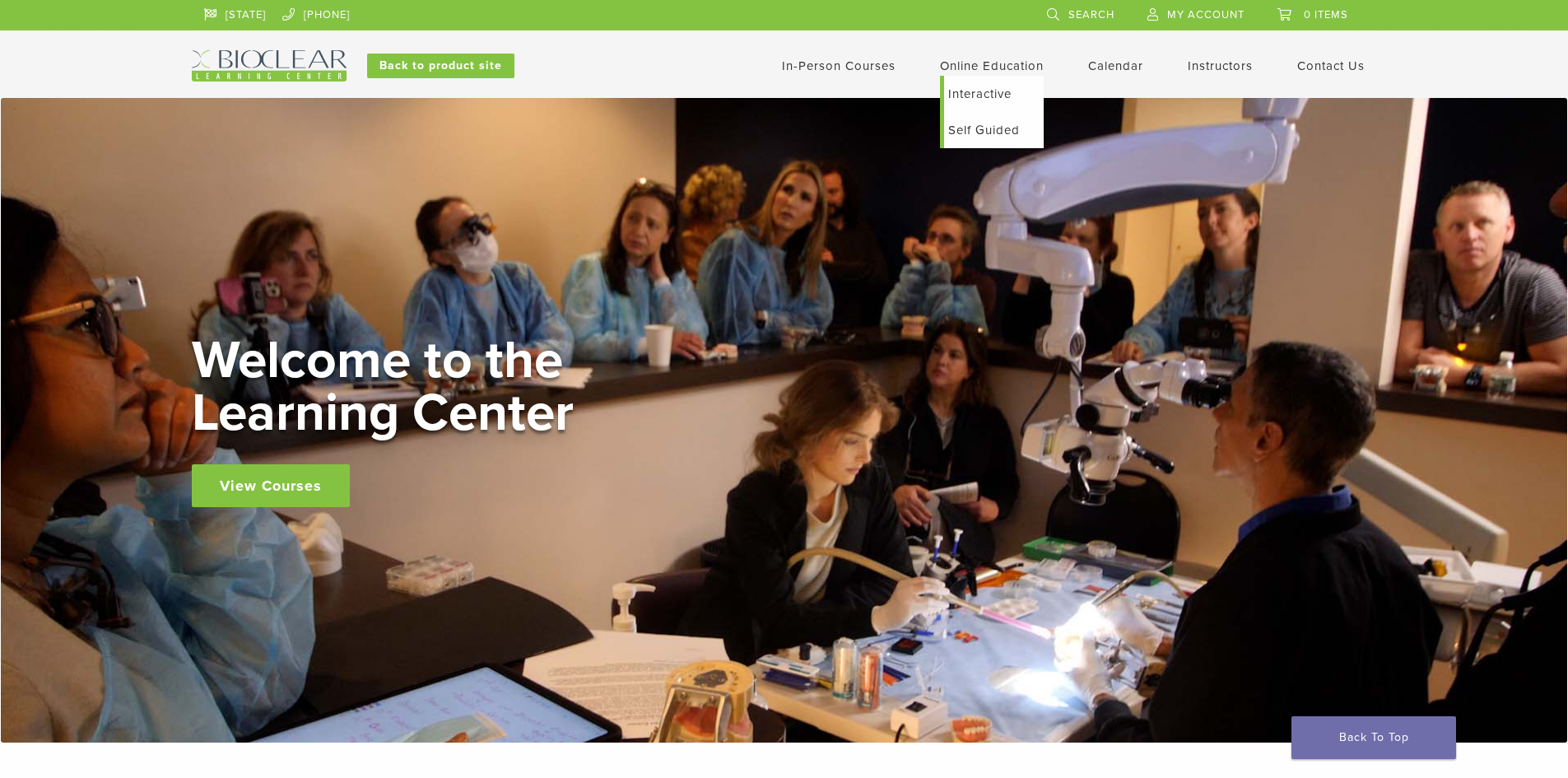 scroll, scrollTop: 0, scrollLeft: 0, axis: both 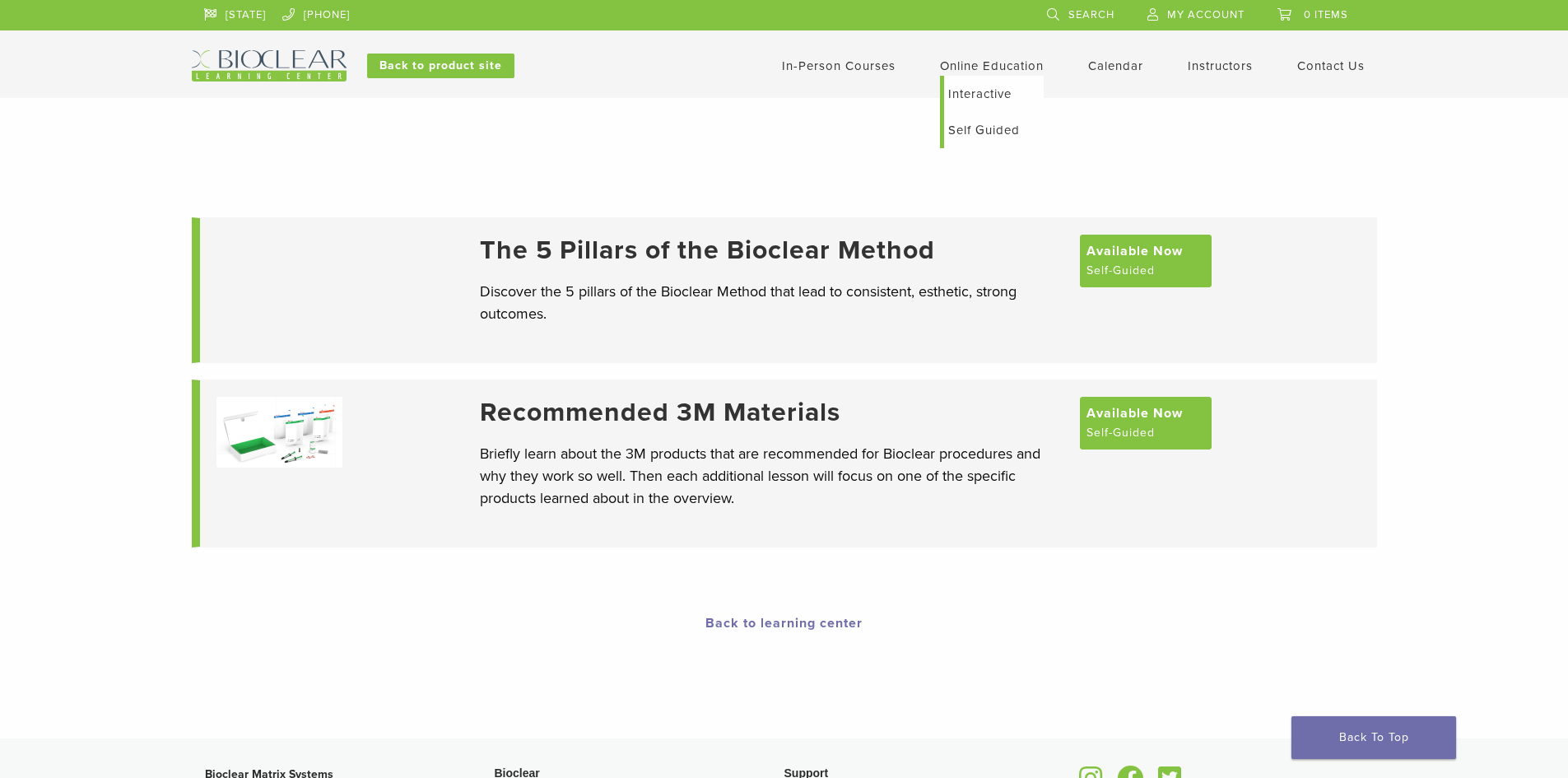 click on "Interactive" at bounding box center (993, 94) 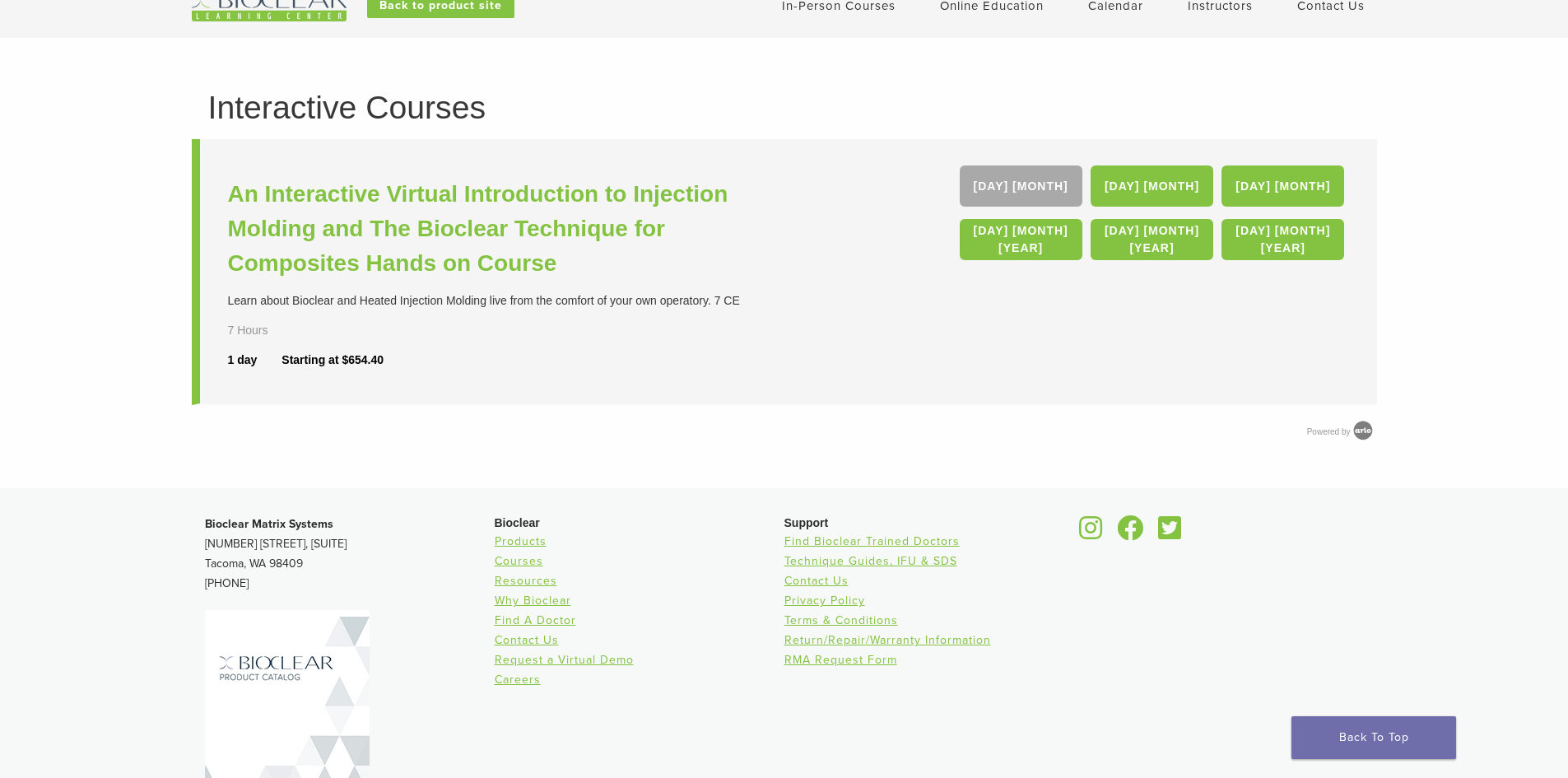 scroll, scrollTop: 0, scrollLeft: 0, axis: both 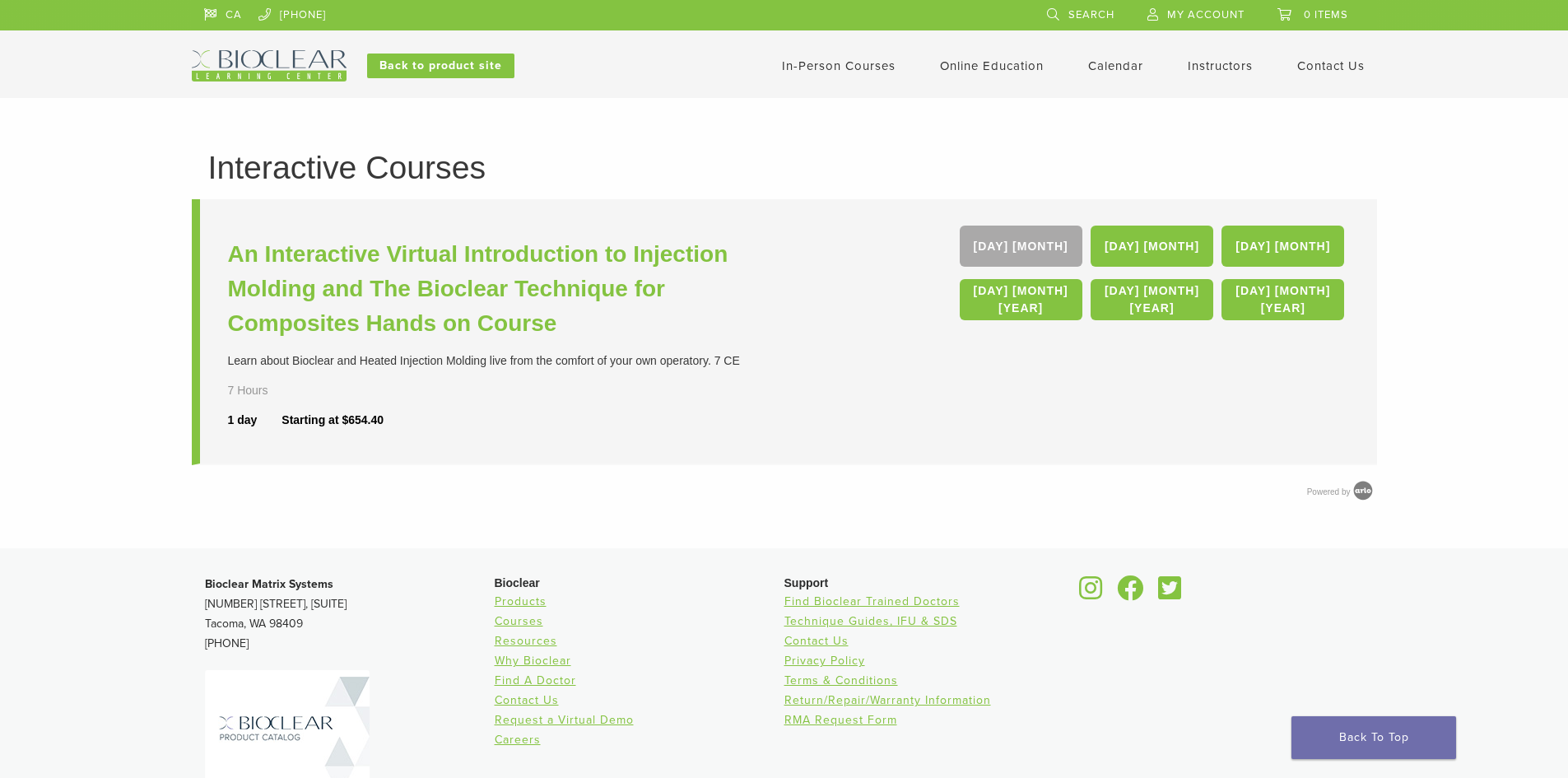 click on "In-Person Courses" at bounding box center (839, 66) 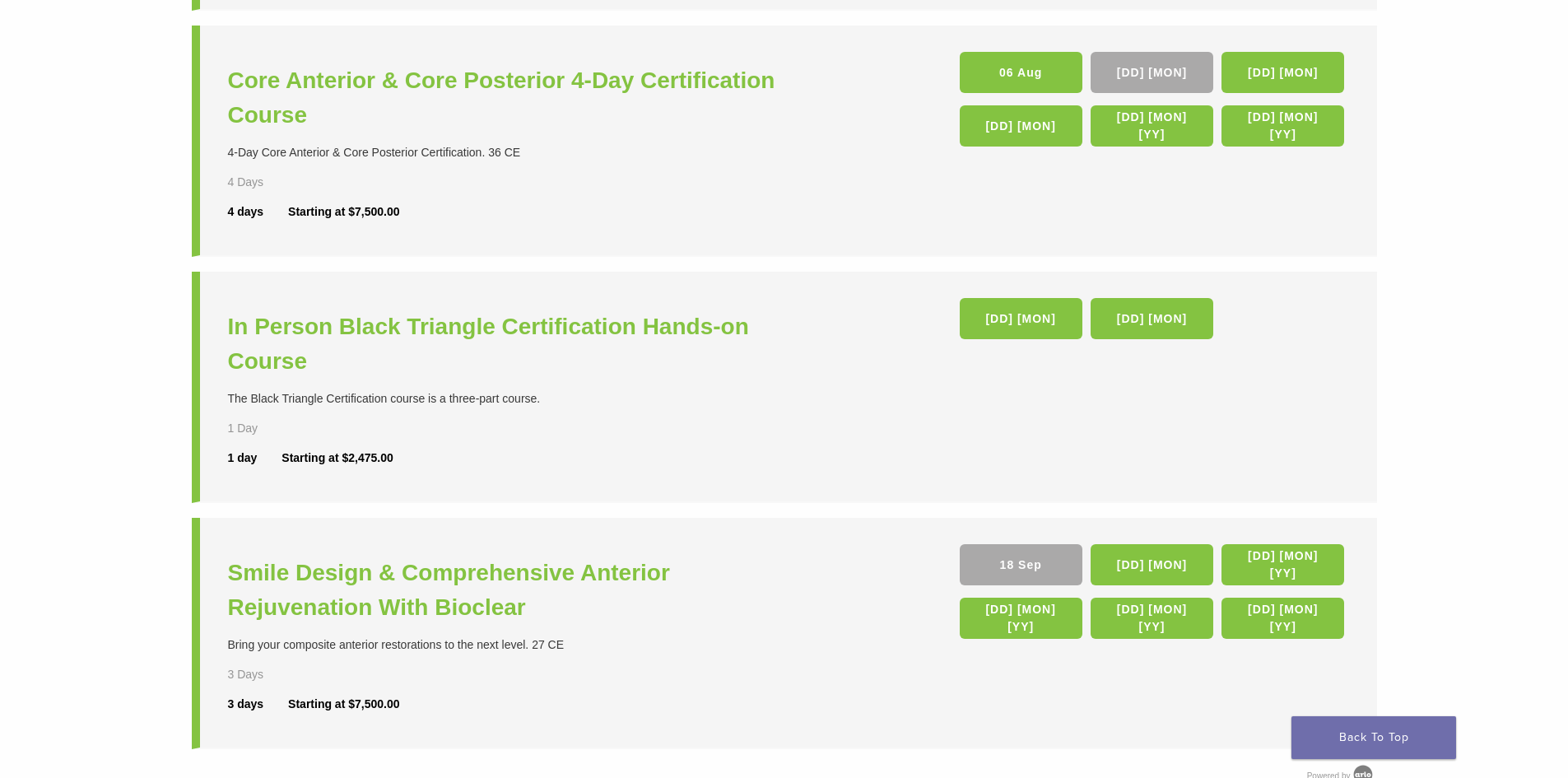 scroll, scrollTop: 412, scrollLeft: 0, axis: vertical 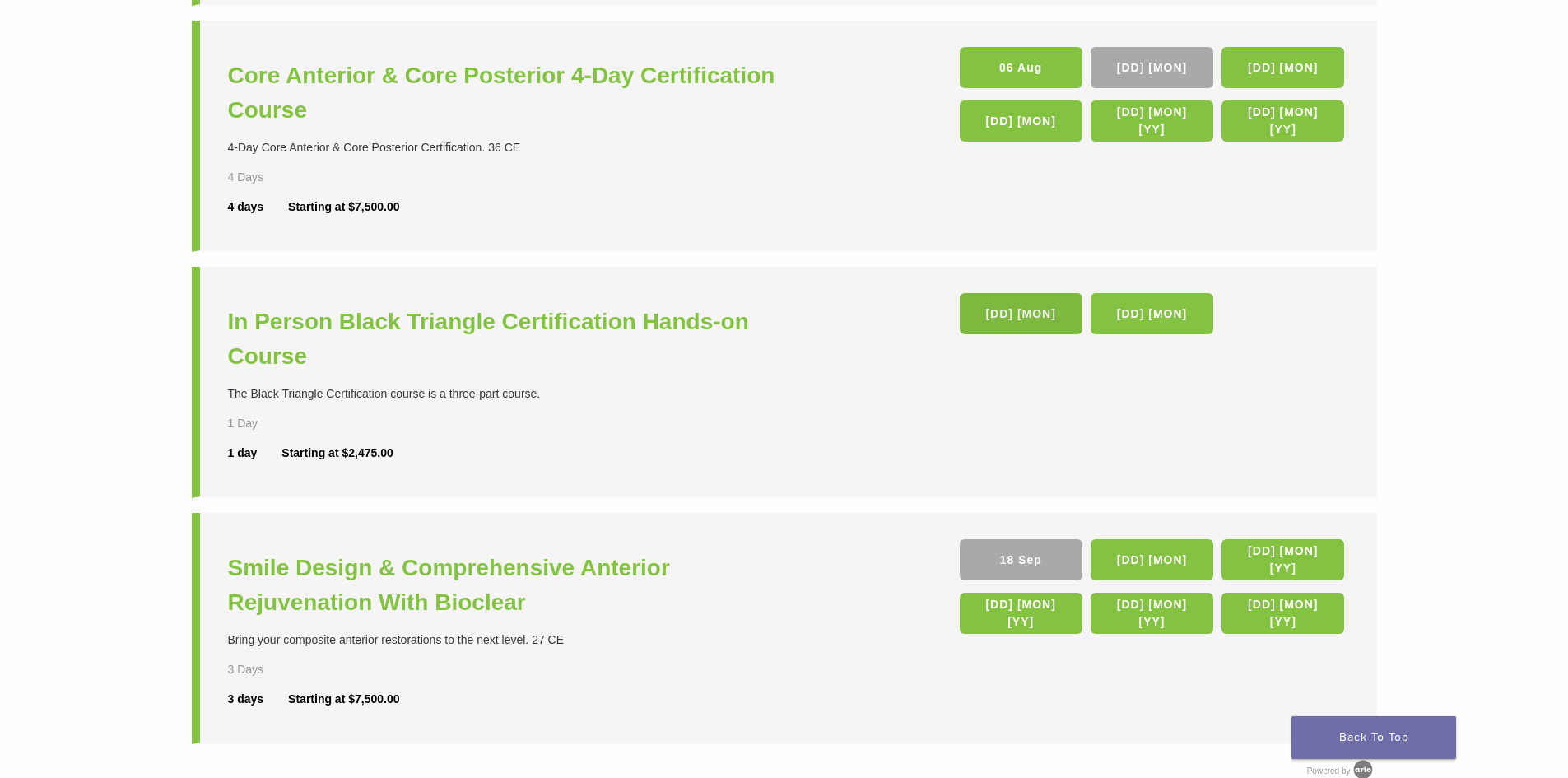 click on "[DD] [MON]" at bounding box center (1021, 314) 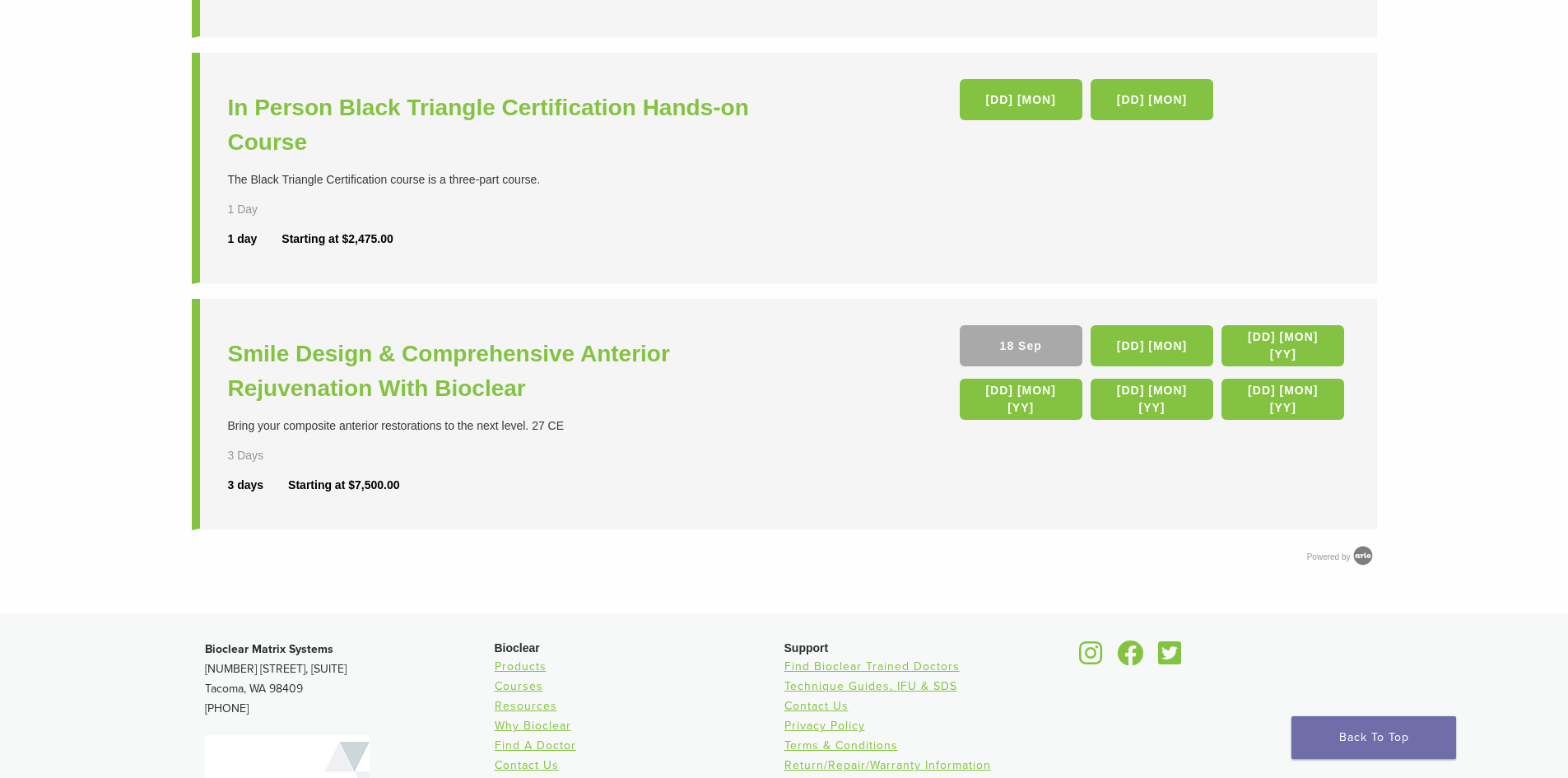 scroll, scrollTop: 329, scrollLeft: 0, axis: vertical 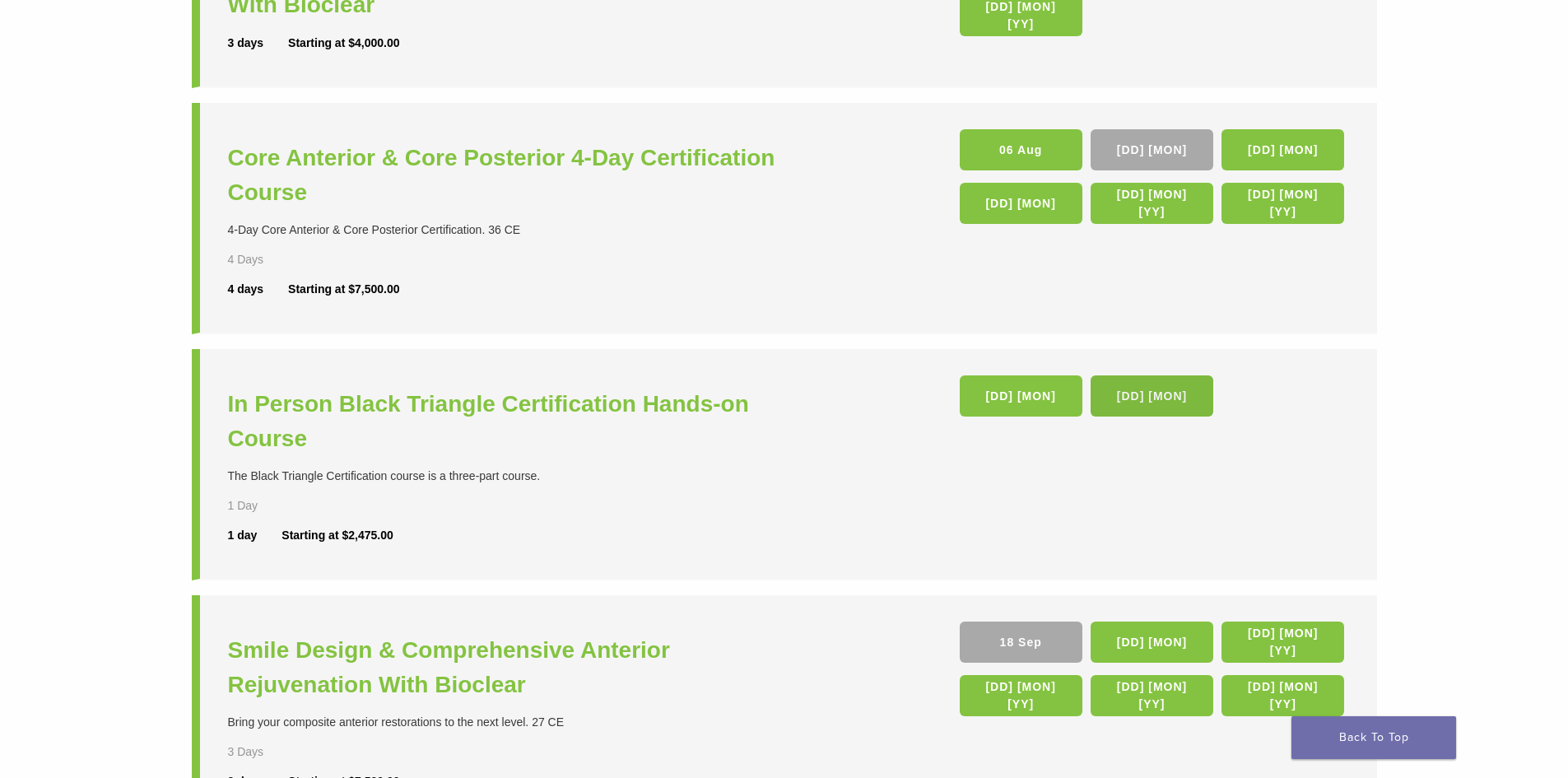 click on "[DD] [MON]" at bounding box center (1152, 396) 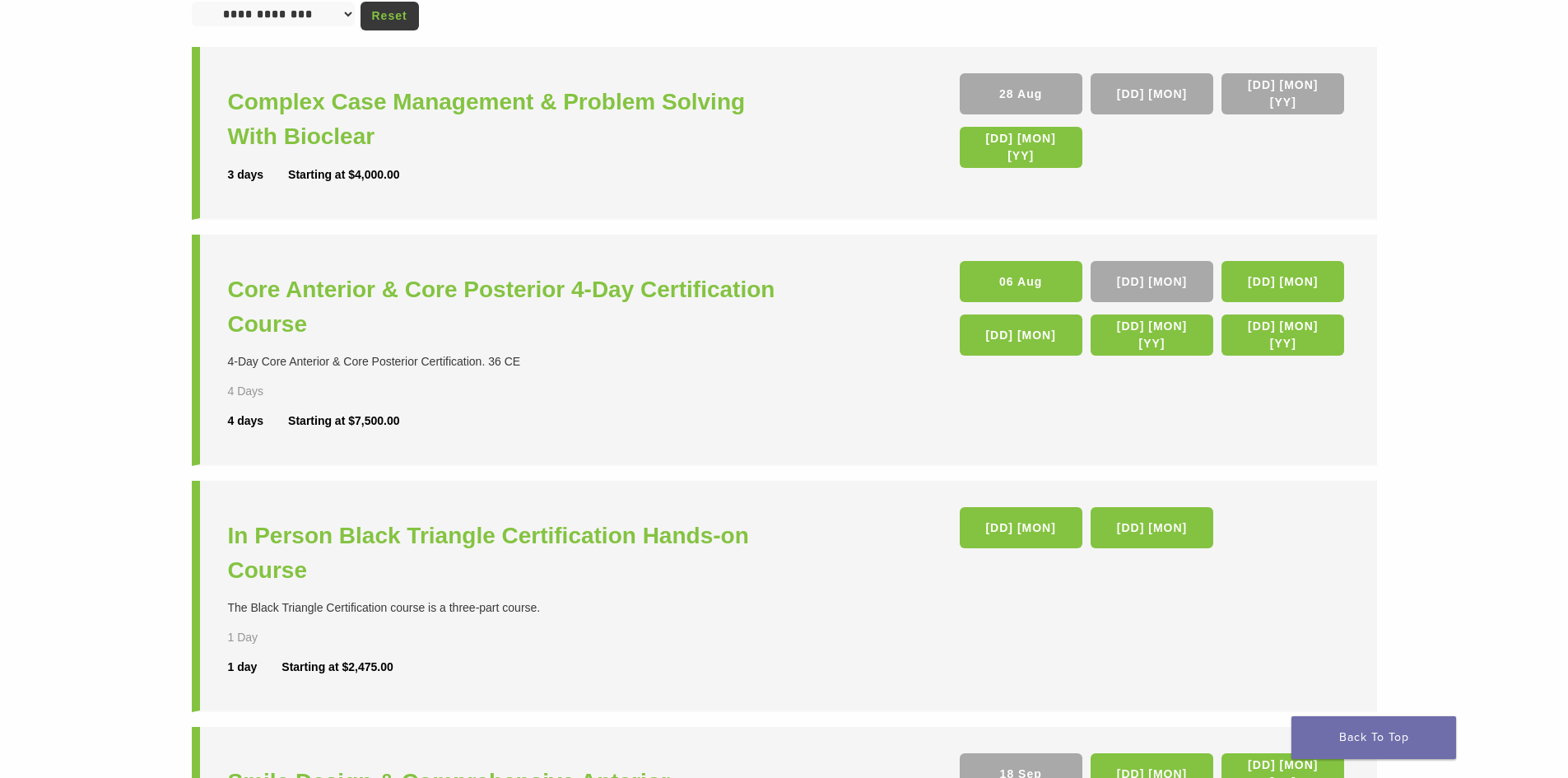 scroll, scrollTop: 0, scrollLeft: 0, axis: both 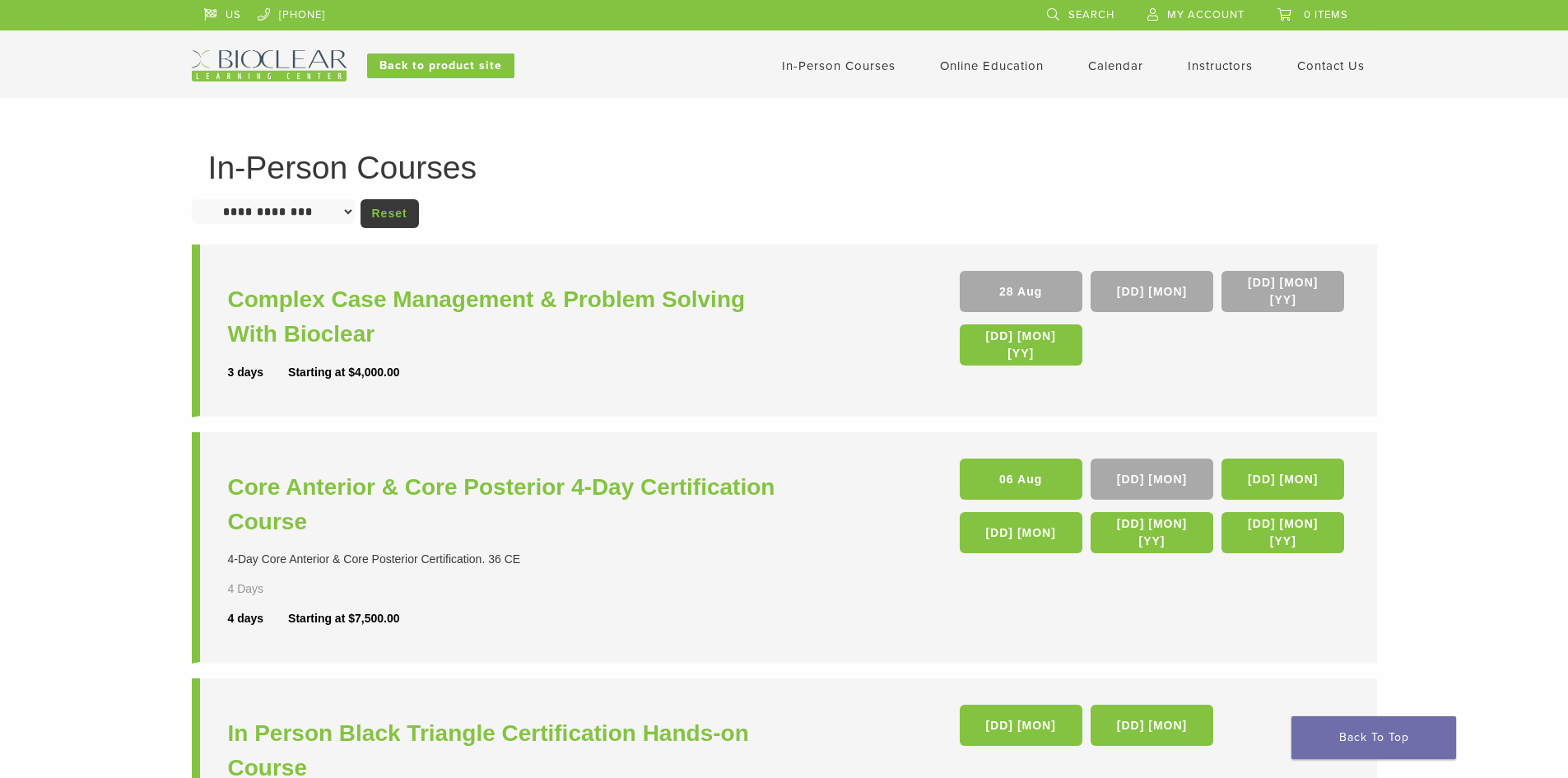 click on "**********" at bounding box center (273, 212) 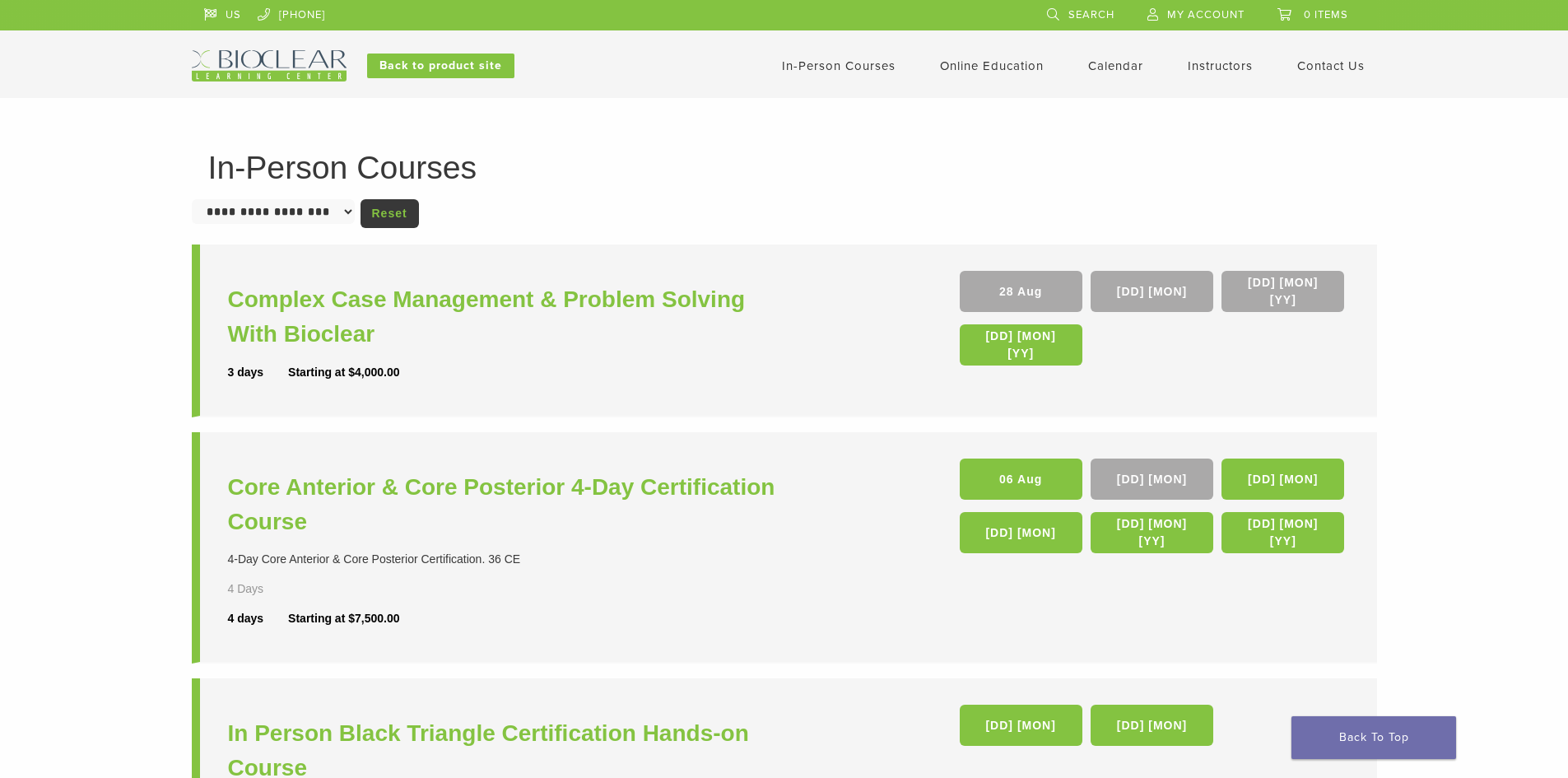 click on "**********" at bounding box center (273, 212) 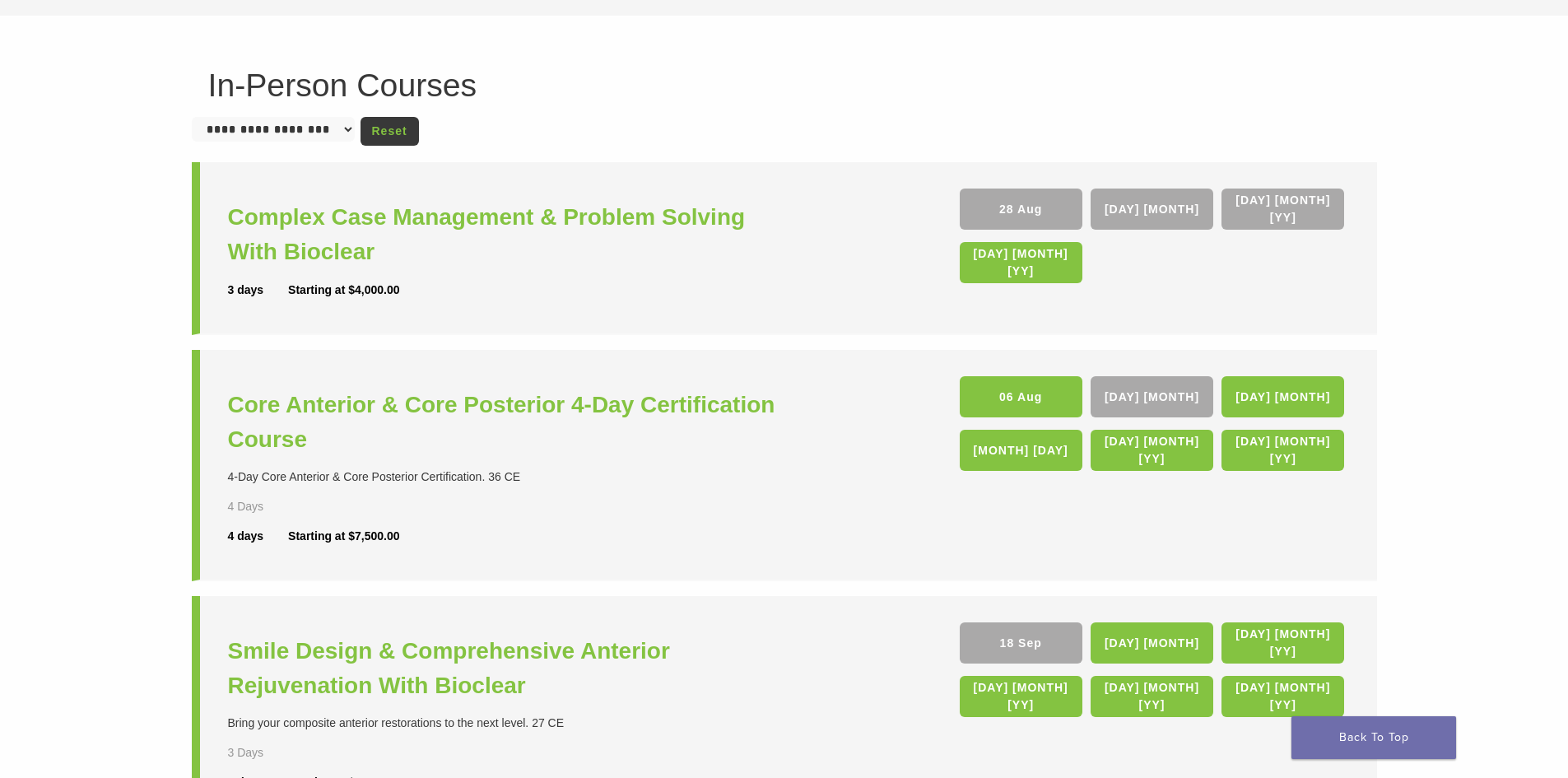 scroll, scrollTop: 0, scrollLeft: 0, axis: both 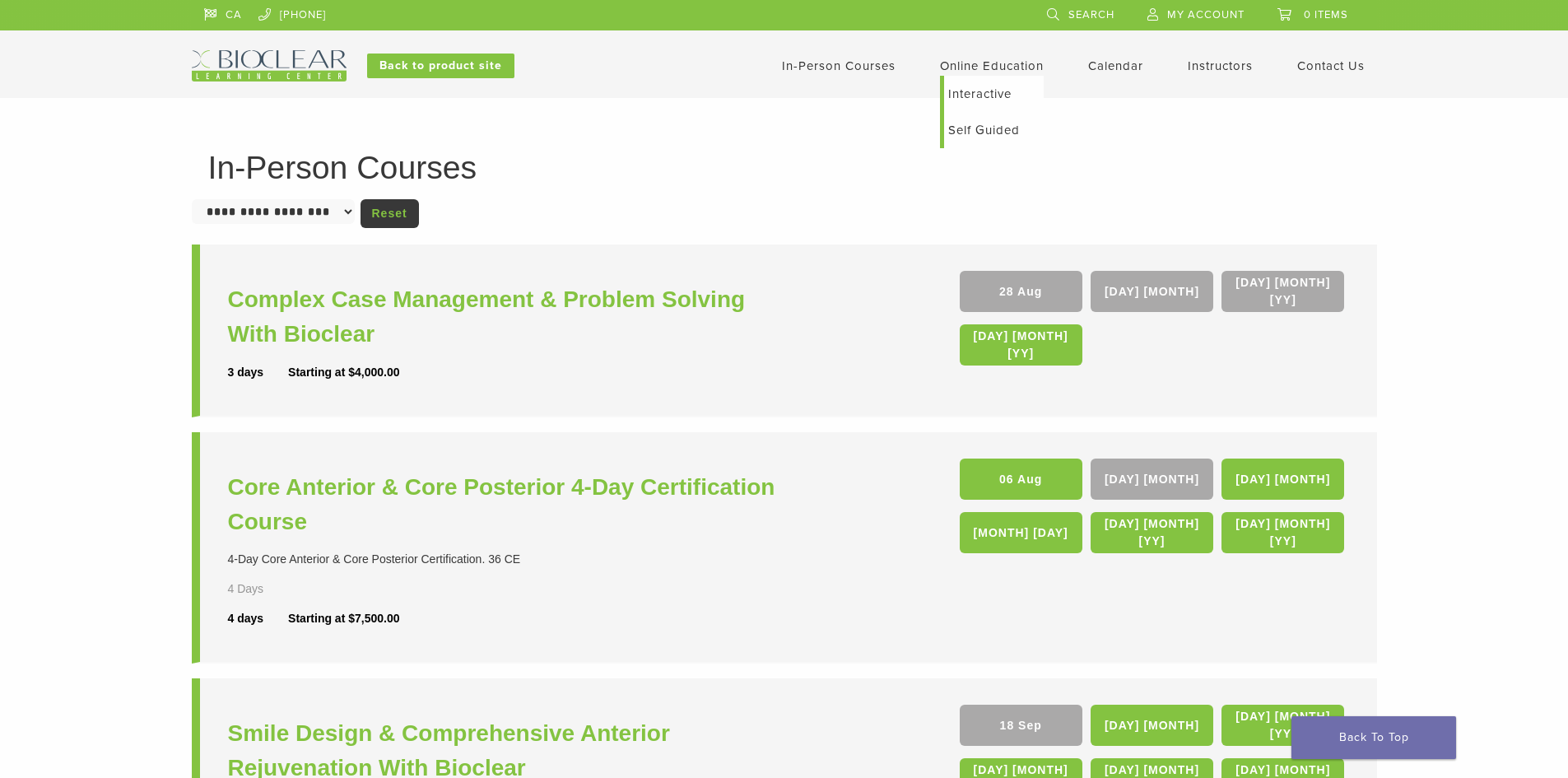 click on "Interactive" at bounding box center [993, 94] 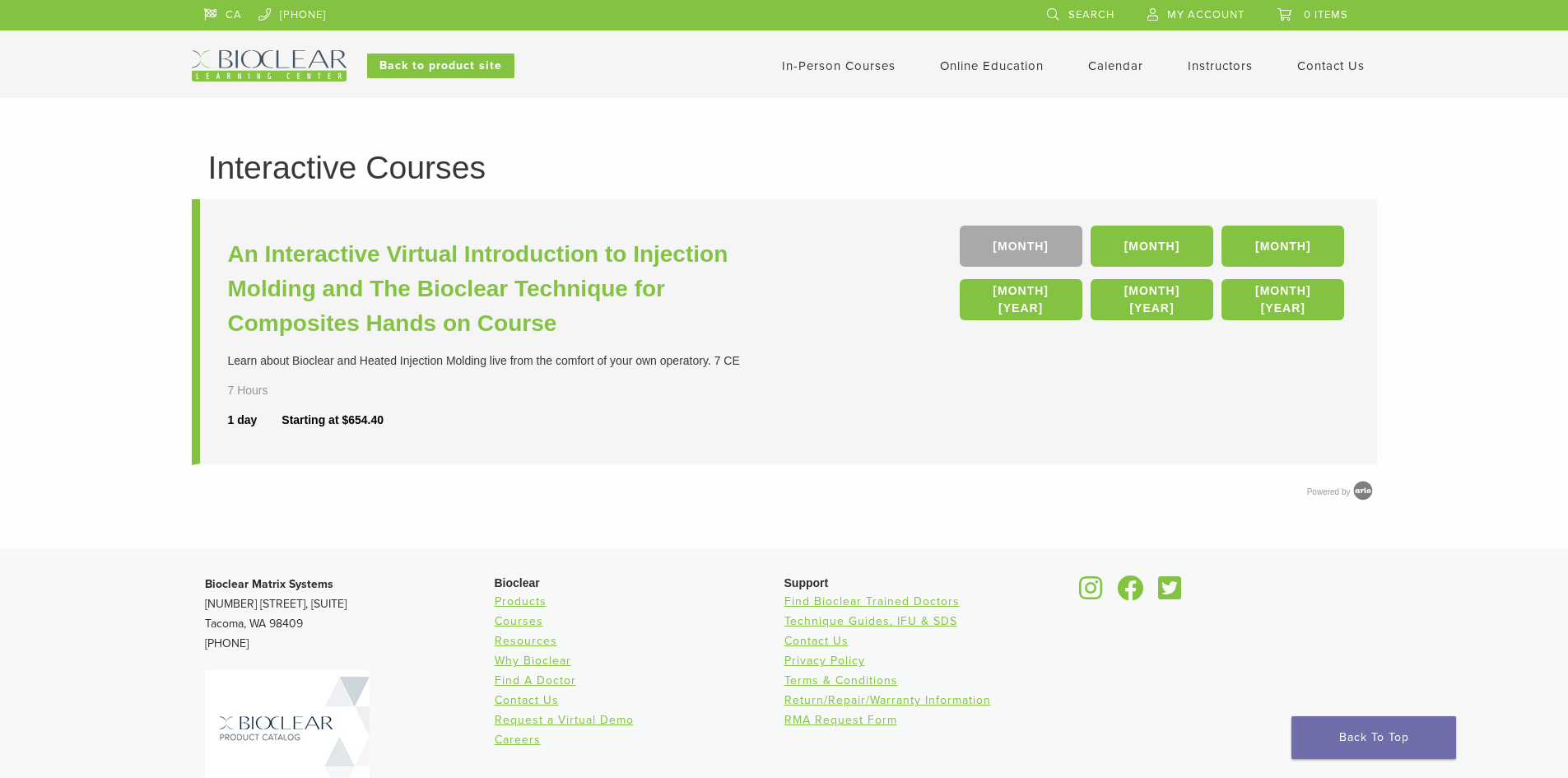 scroll, scrollTop: 0, scrollLeft: 0, axis: both 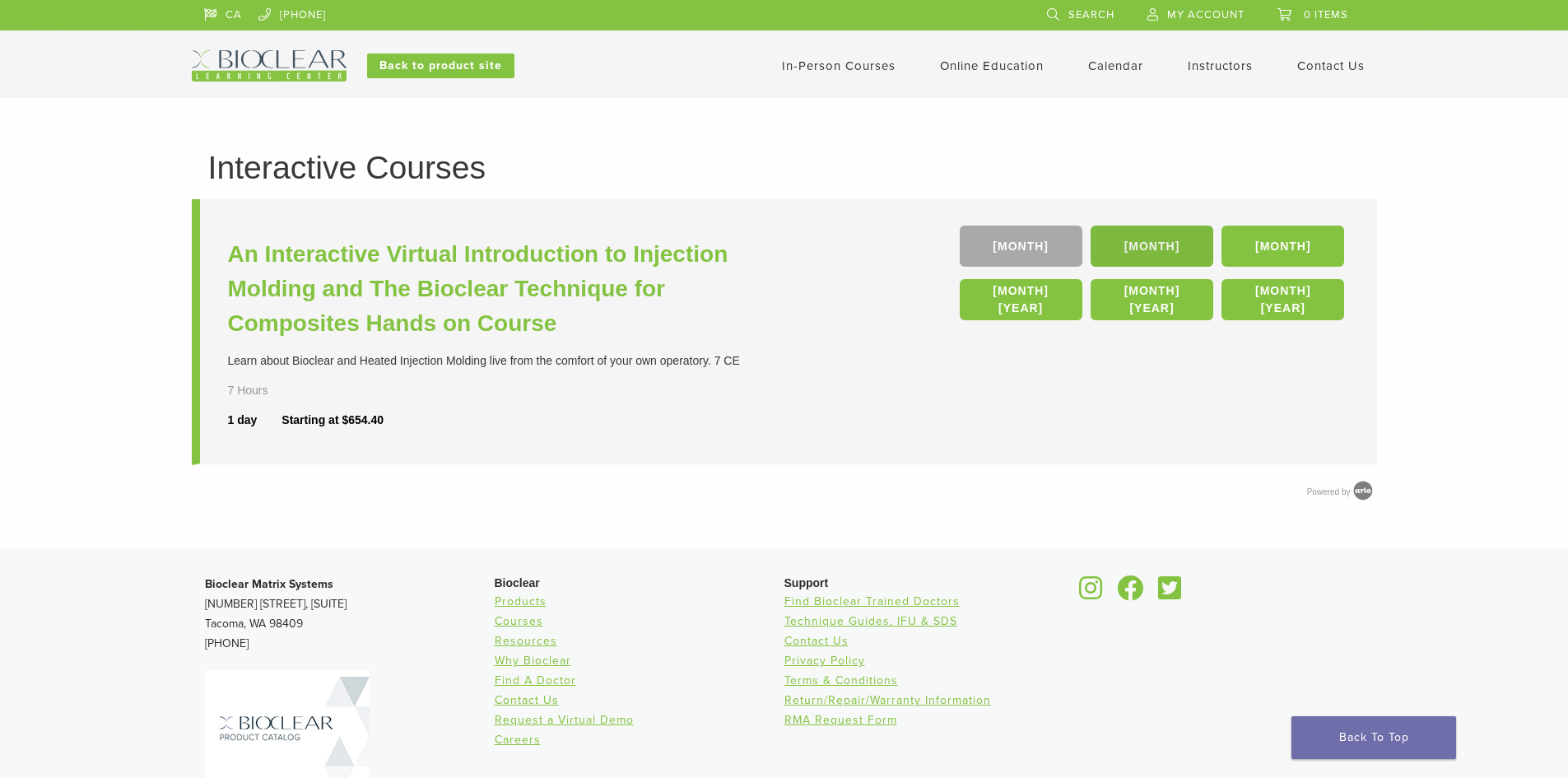 click on "[MONTH]" at bounding box center [1152, 246] 